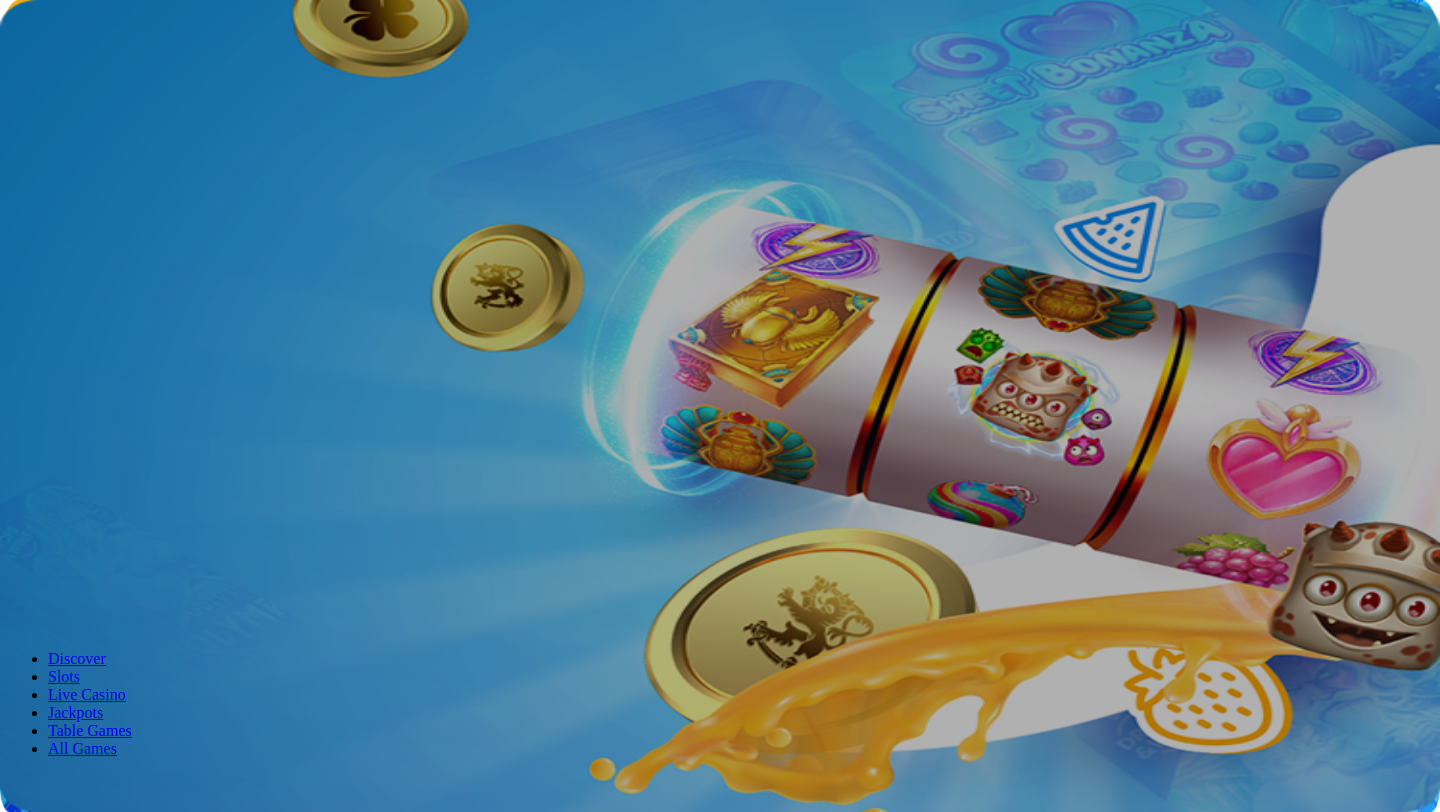 scroll, scrollTop: 0, scrollLeft: 0, axis: both 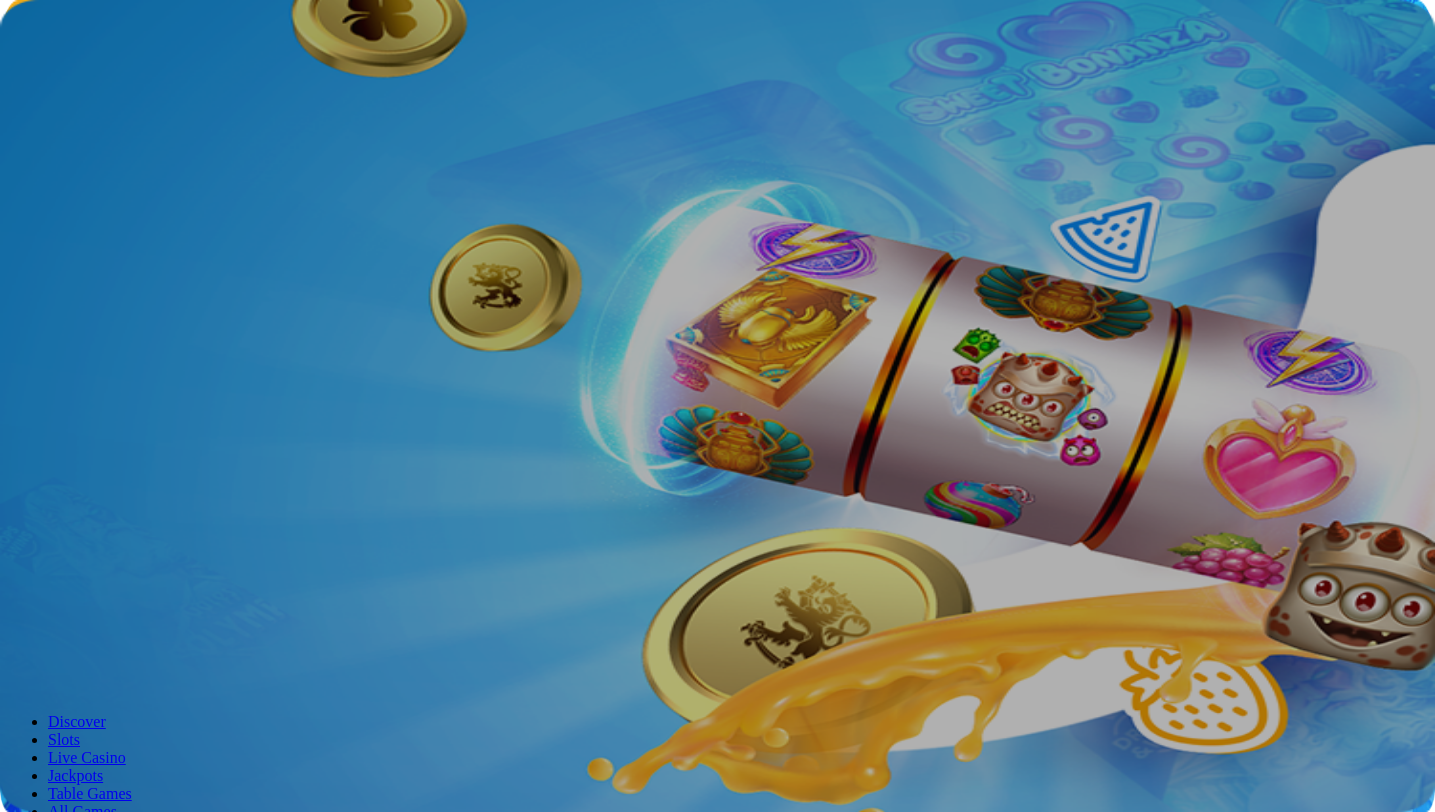 click on "Deposit" at bounding box center (38, 231) 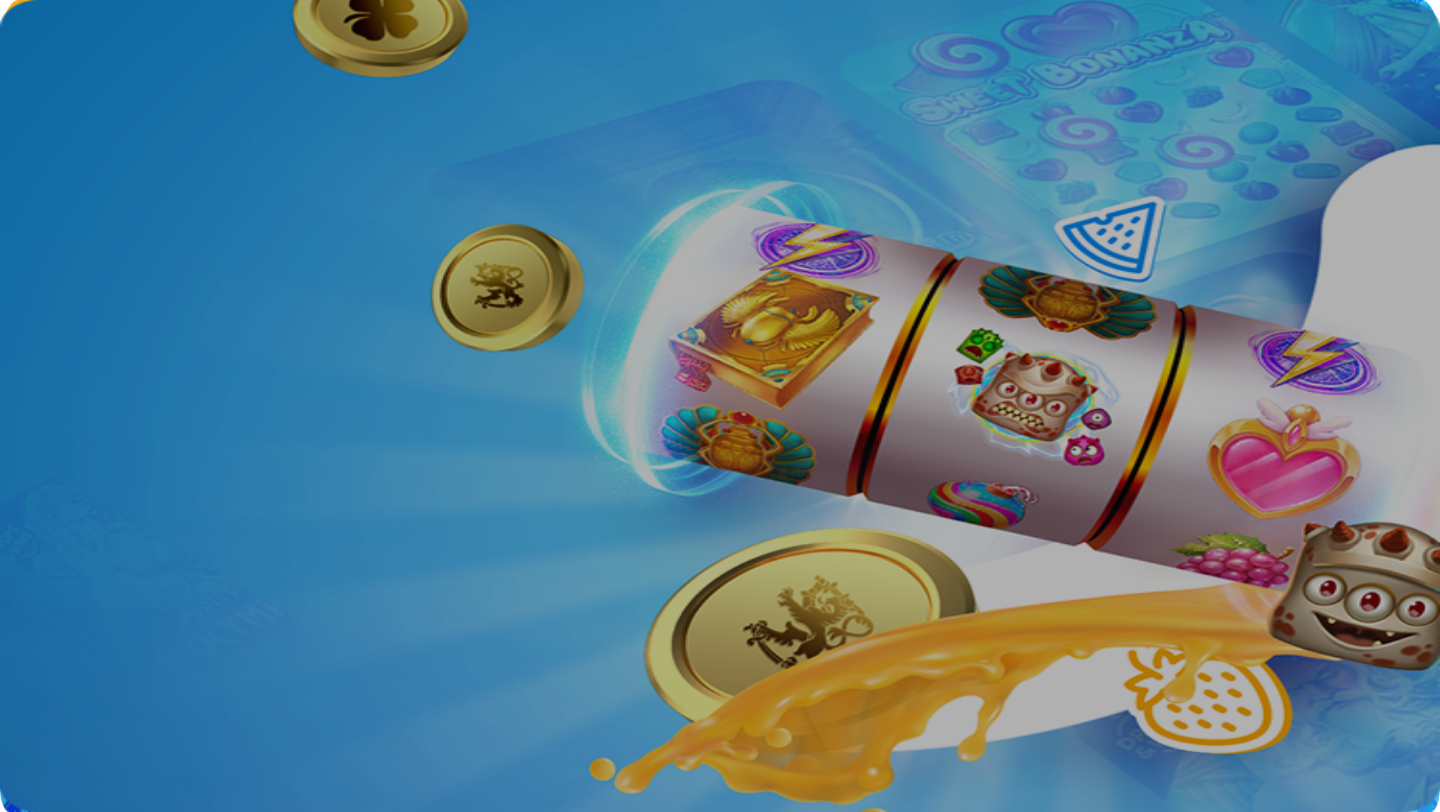 click at bounding box center (720, 1388) 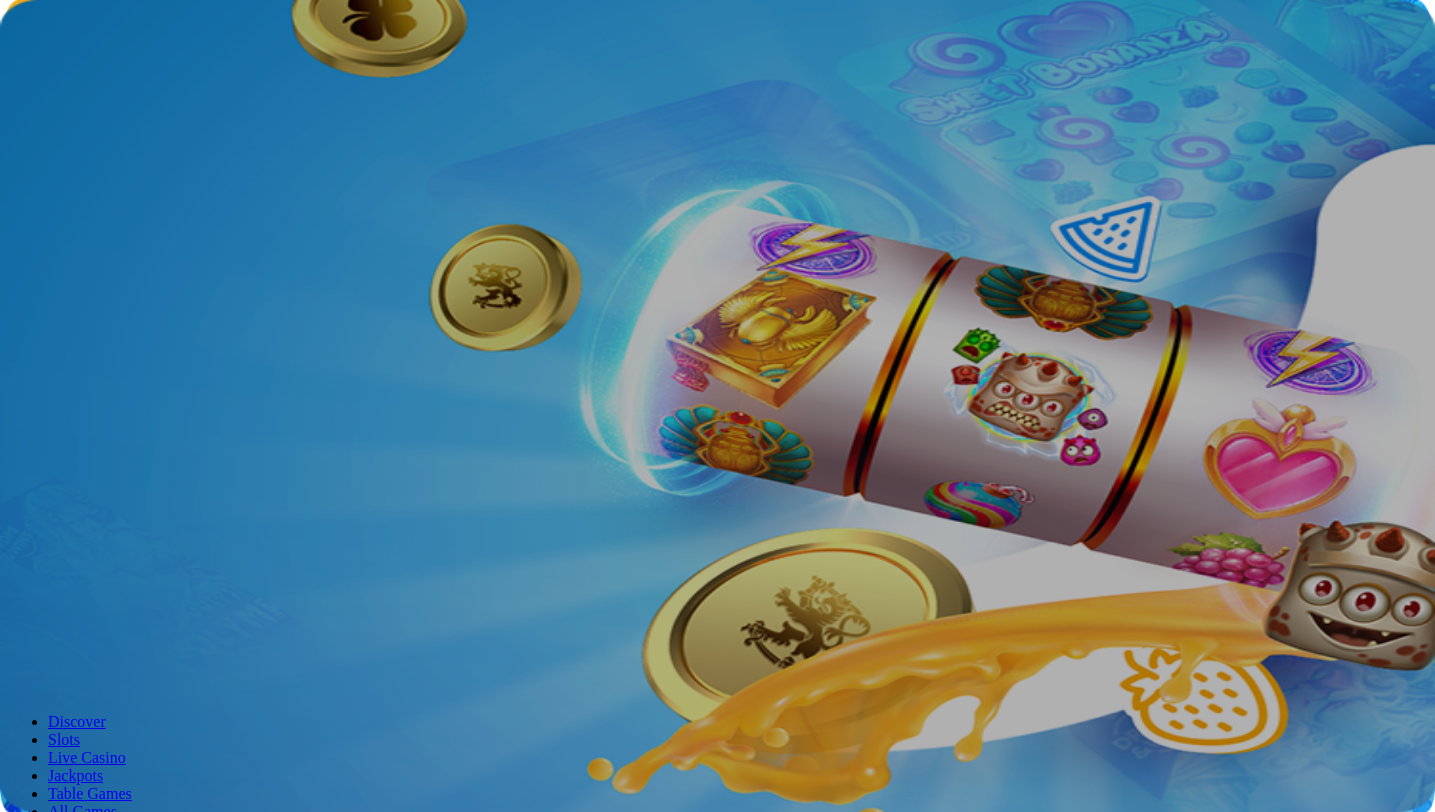 click on "WELCOME OFFER GRAB UP TO €2,500 IN BONUSES +200 FREE SPINS JOIN NOW Discover Slots Live Casino Jackpots Table Games All Games Last Played Play Now Stack 'em Play Now Joker Bombs Play Now Rotten Play Now Pug Life Play Now Sweet Bonanza Play Now Gates of Olympus Play Now Sweet Bonanza Xmas Play Now Le Bandit Play Now Gates of Olympus 1000 Play Now Sweet Bonanza 1000 Play Now Gates of Olympus Xmas 1000 Popular Slots View All Play Now Book of Dead Play Now Cherry Pop Deluxe Play Now Brute Force Play Now Gates of Olympus Play Now Fire In The Hole xBomb Play Now Sweet Bonanza Play Now Gold Blitz Play Now Le Bandit Play Now Bill & Coin Dream Drop Play Now Reactoonz Play Now John Hunter and the Book of Tut New Games View All Play Now Buck Bucks Bagawk Play Now Fish 'n' Nudge Big Catch Play Now Brute Force: Alien Onslaught Play Now Jumbo Juicy Play Now Astro Rumble Play Now Club Tropicana - Happy Hour Play Now Fortune of Aztec Play Now Moon Princess Stargazing Play Now Invictus Play Now Waves Of Poseidon Play Now" at bounding box center (717, 3017) 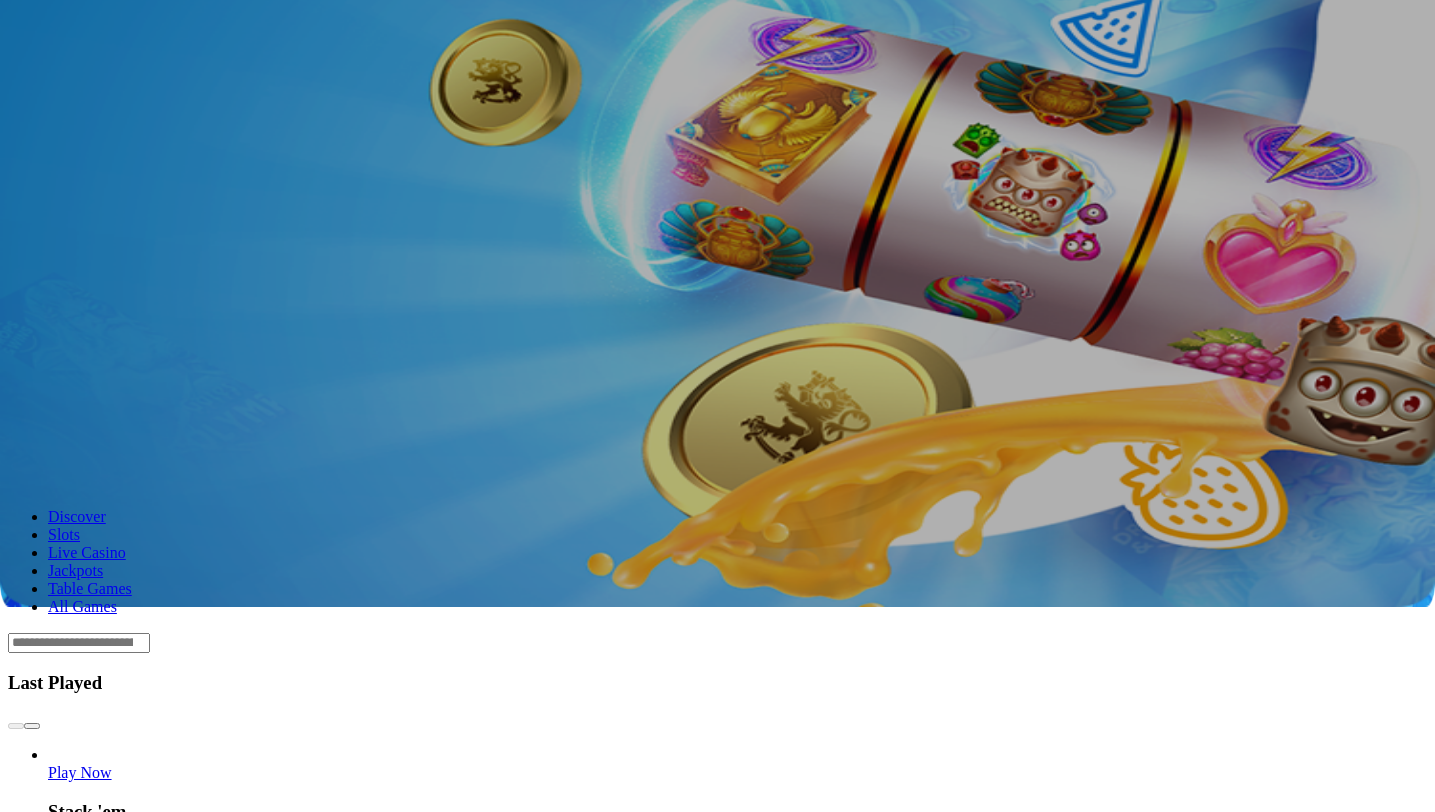 scroll, scrollTop: 209, scrollLeft: 0, axis: vertical 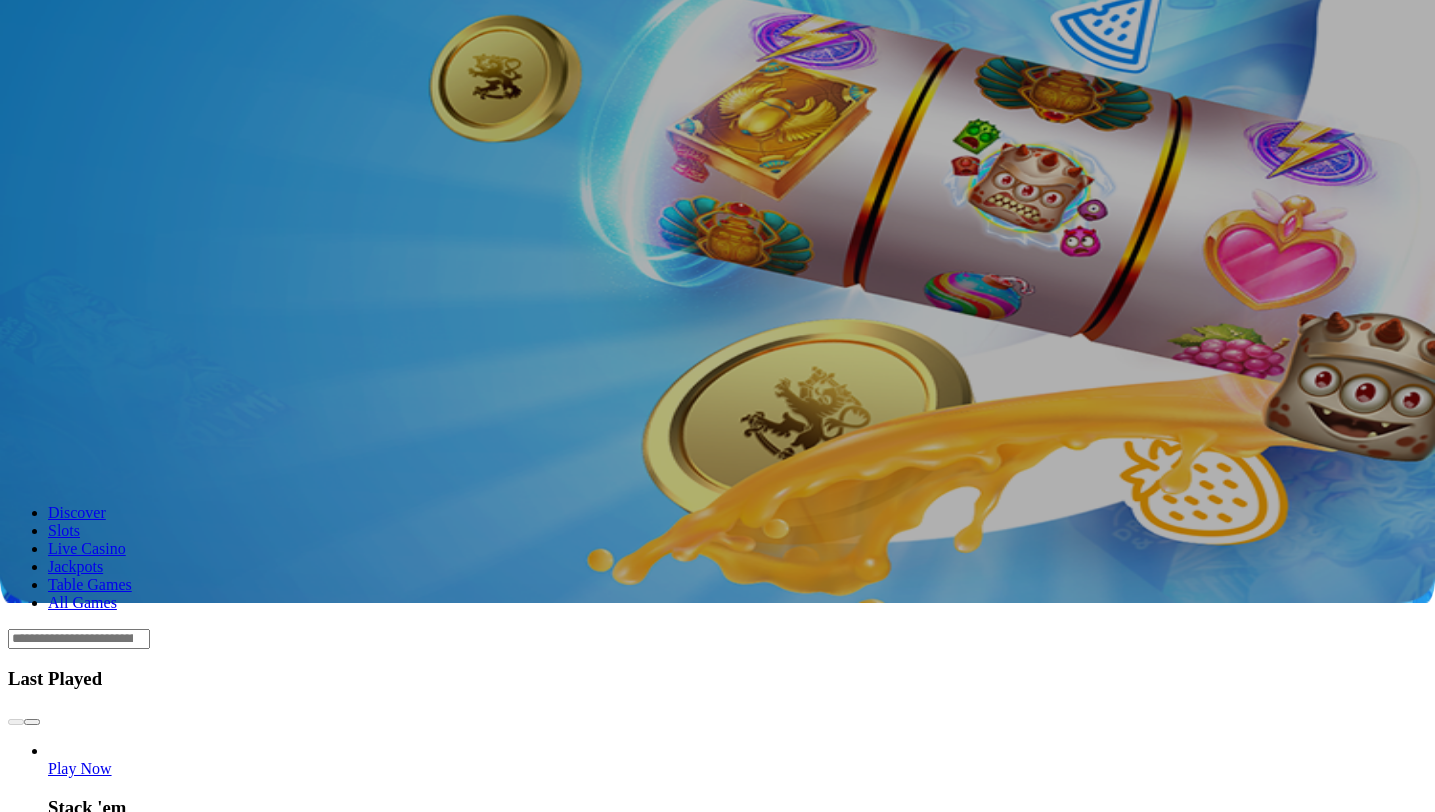 click at bounding box center (32, 722) 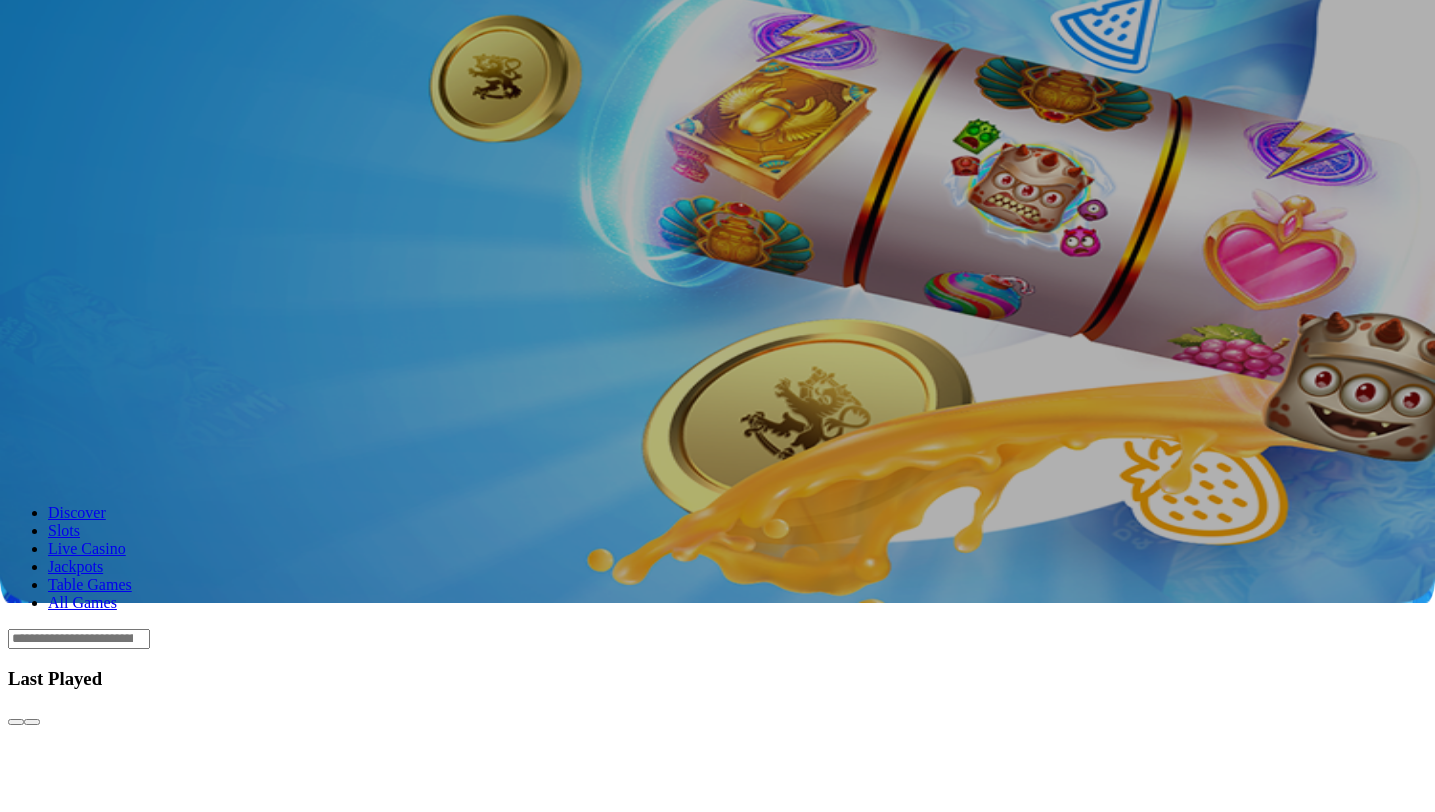 click on "Play Now" at bounding box center [-816, 1627] 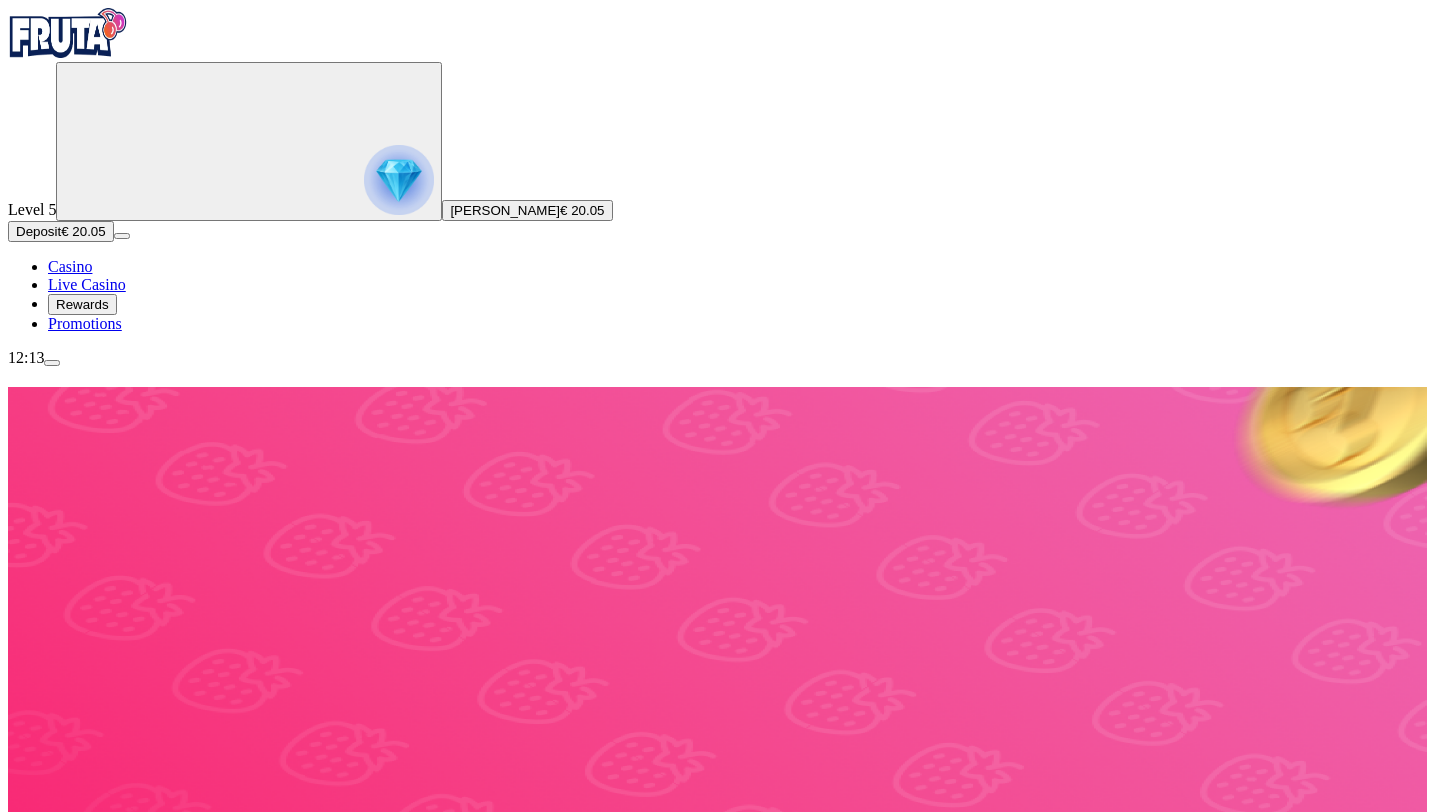 scroll, scrollTop: 209, scrollLeft: 0, axis: vertical 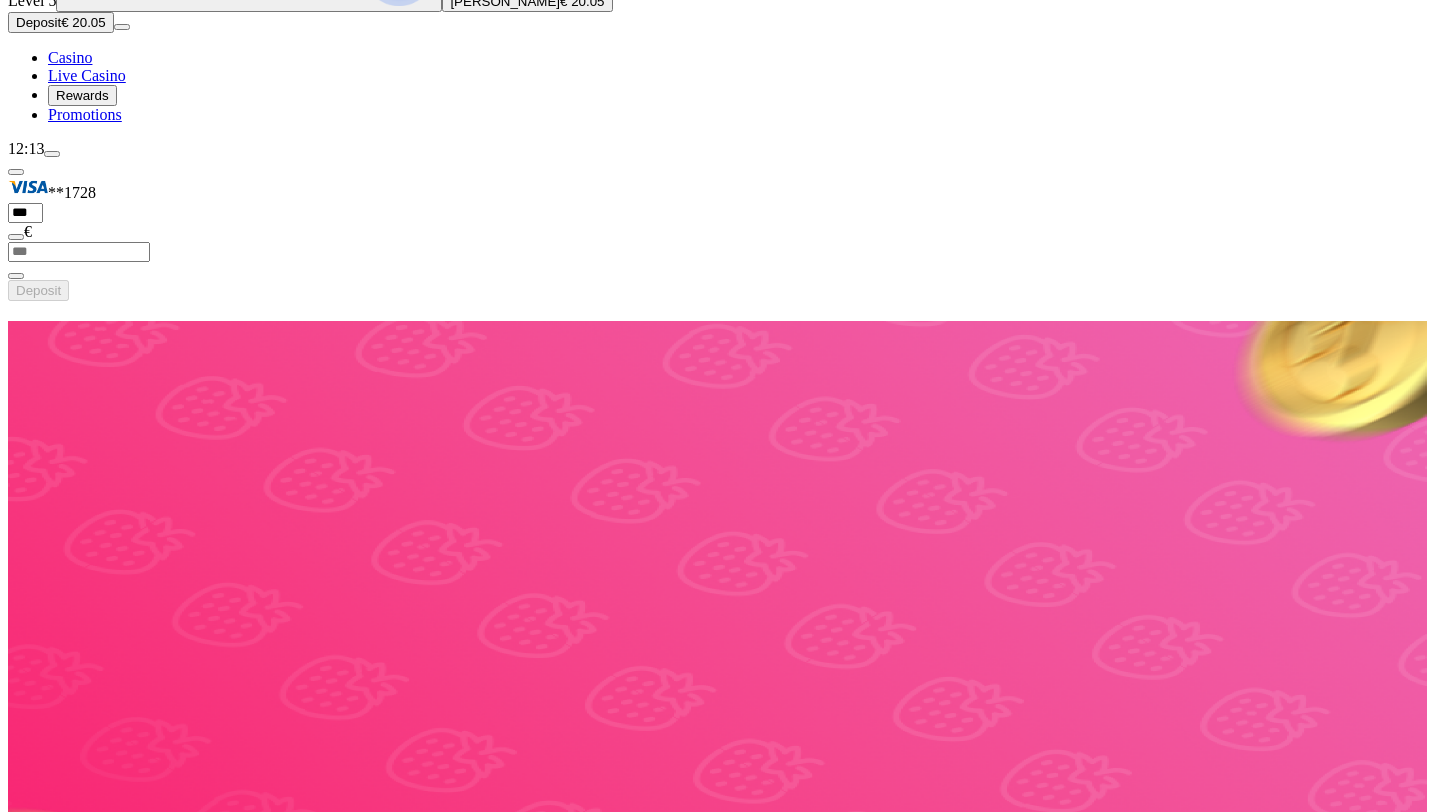 click at bounding box center [32, 1454] 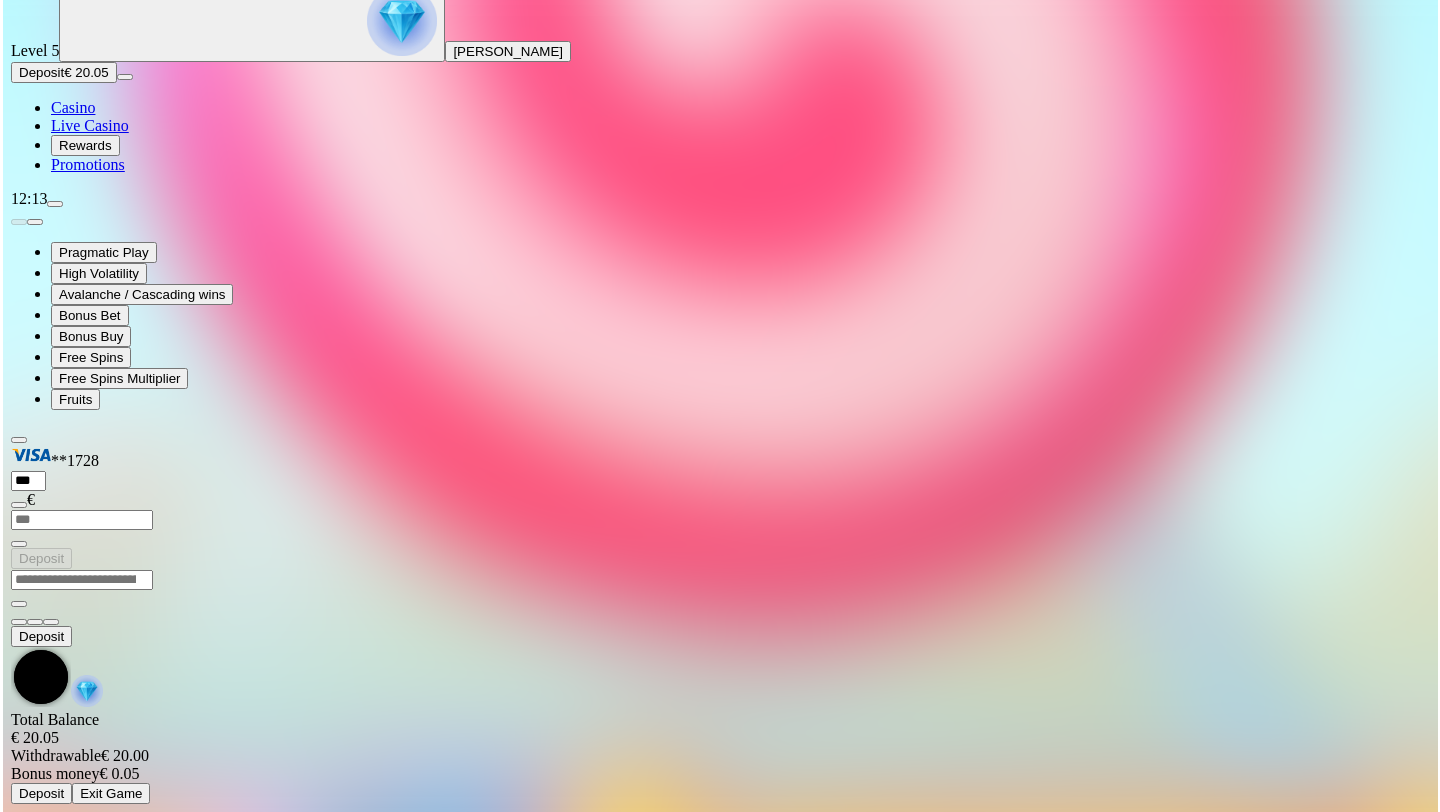 scroll, scrollTop: 0, scrollLeft: 0, axis: both 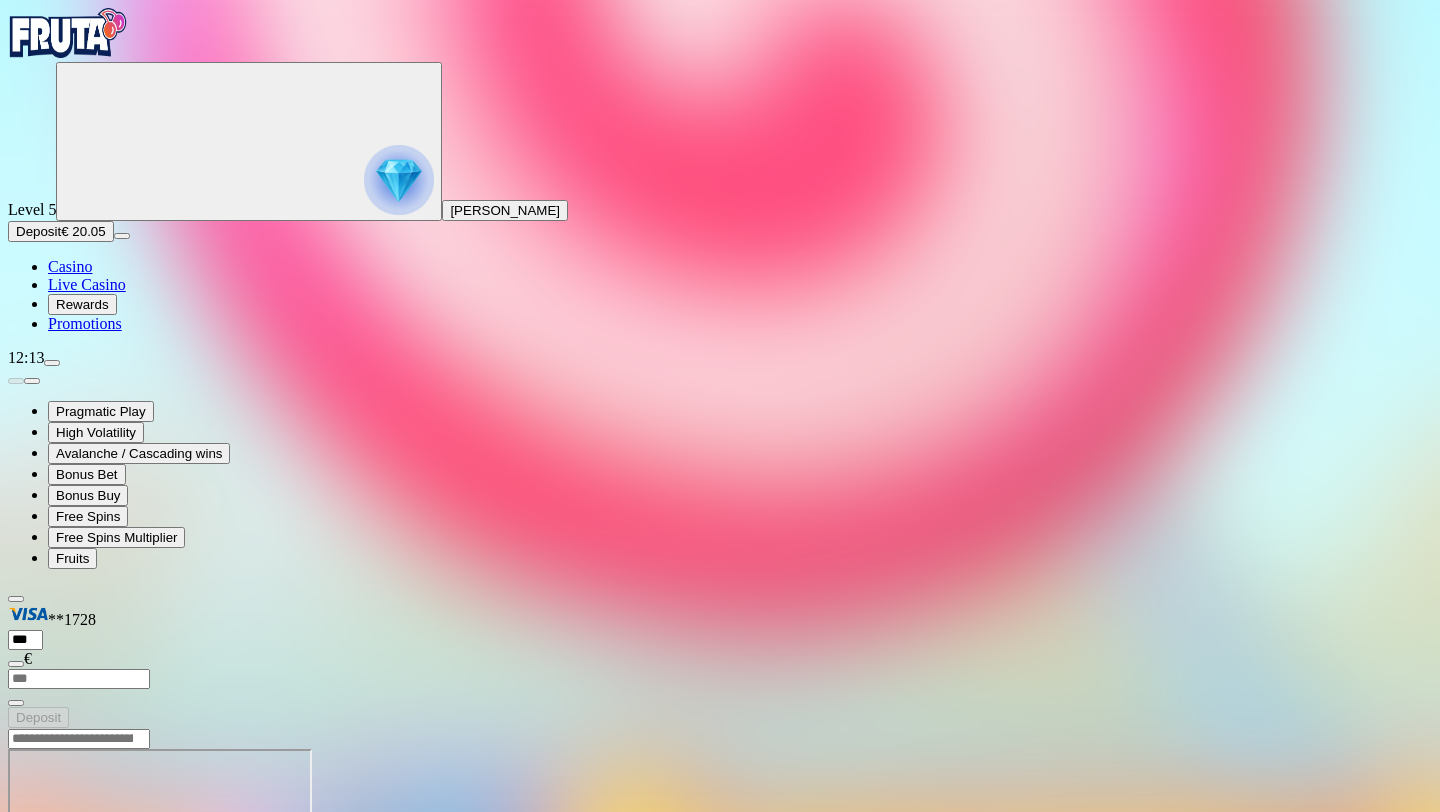 click at bounding box center (48, 921) 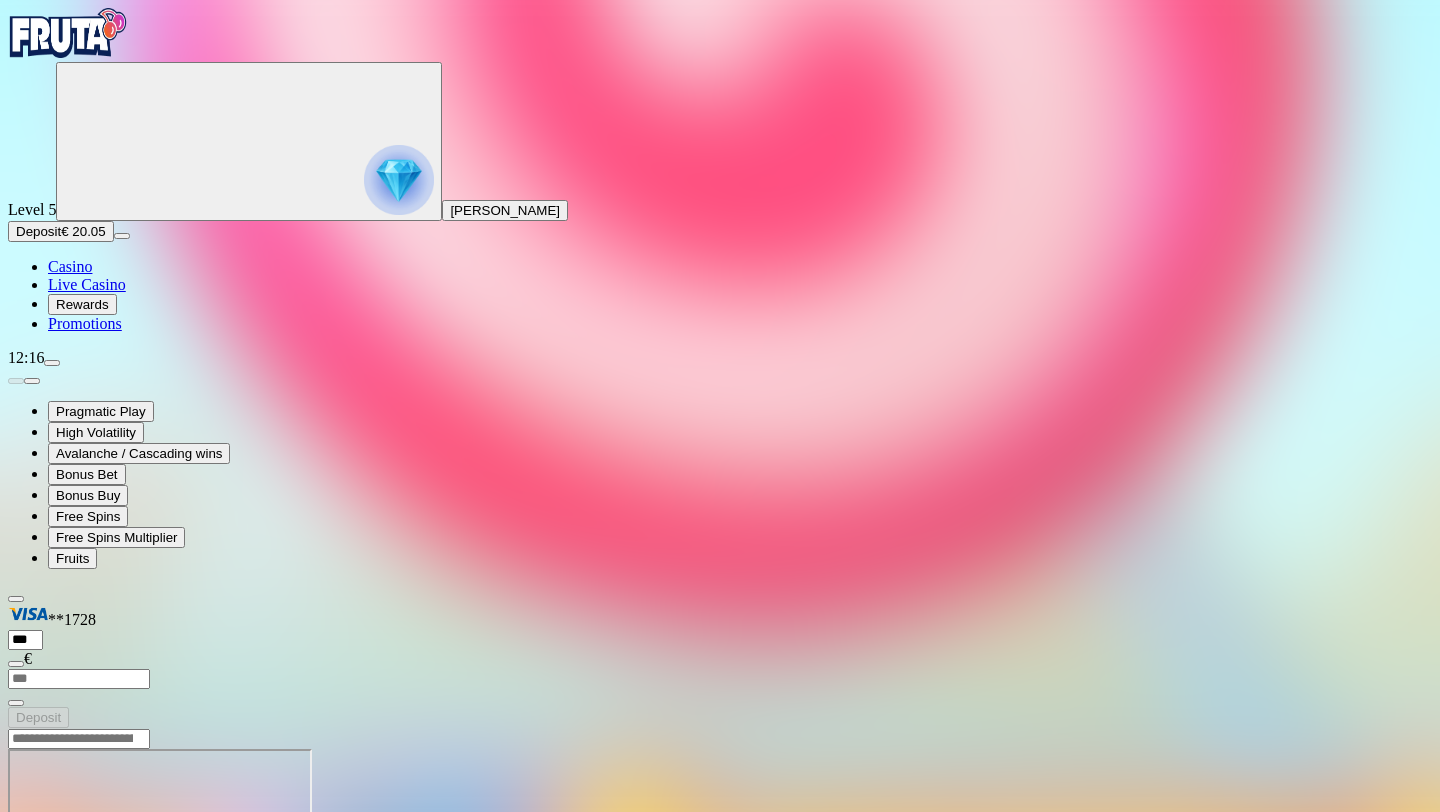 click at bounding box center [79, 739] 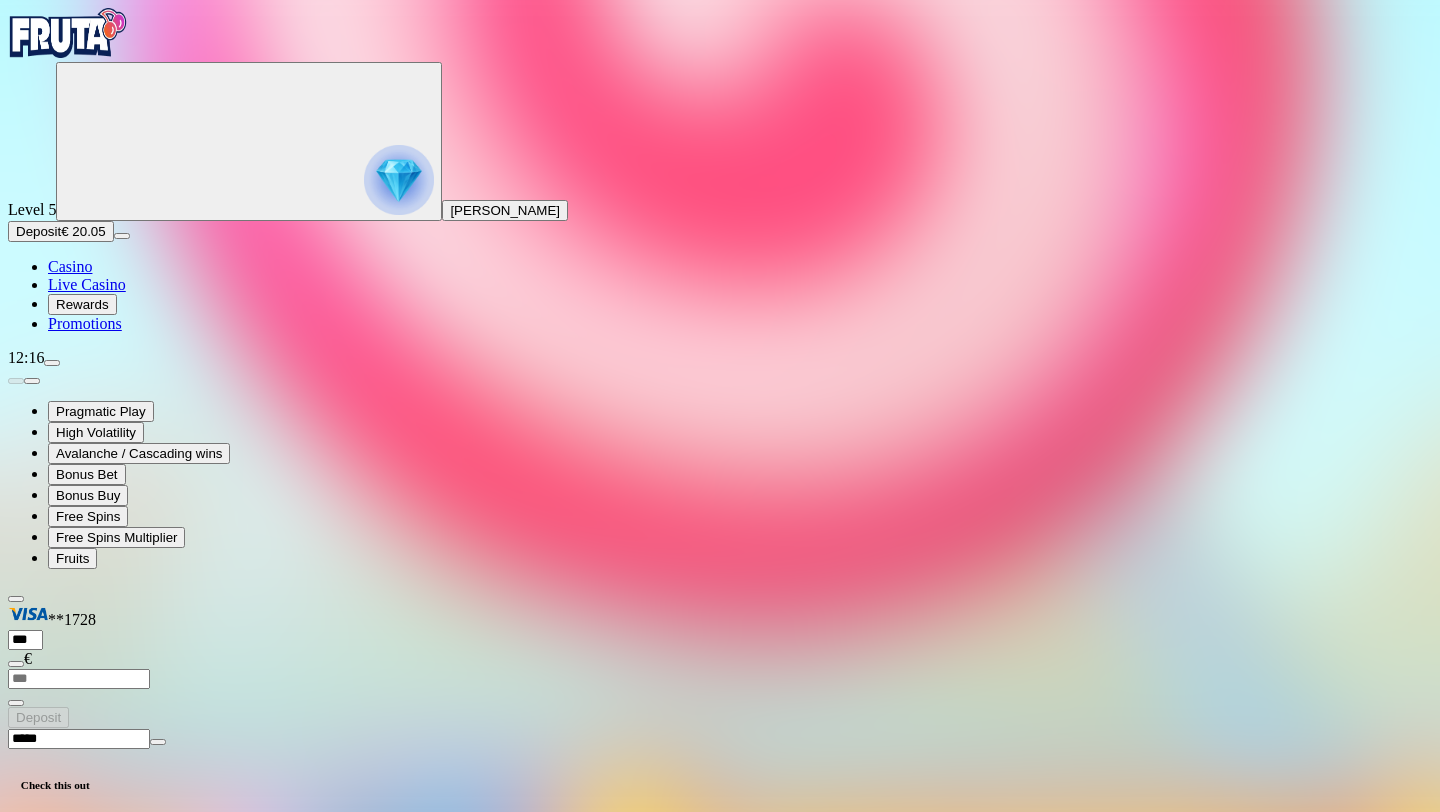 type on "*****" 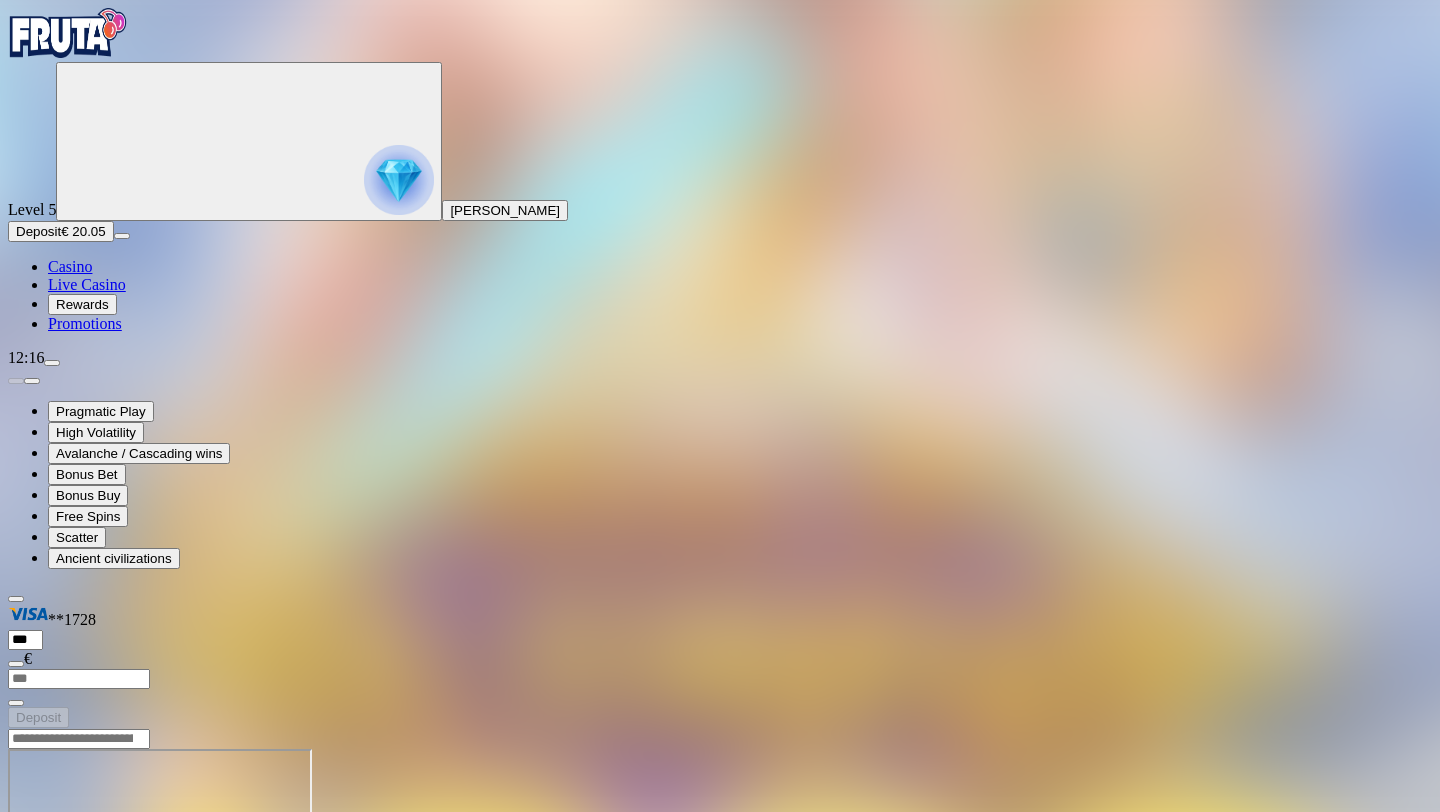 click at bounding box center (48, 921) 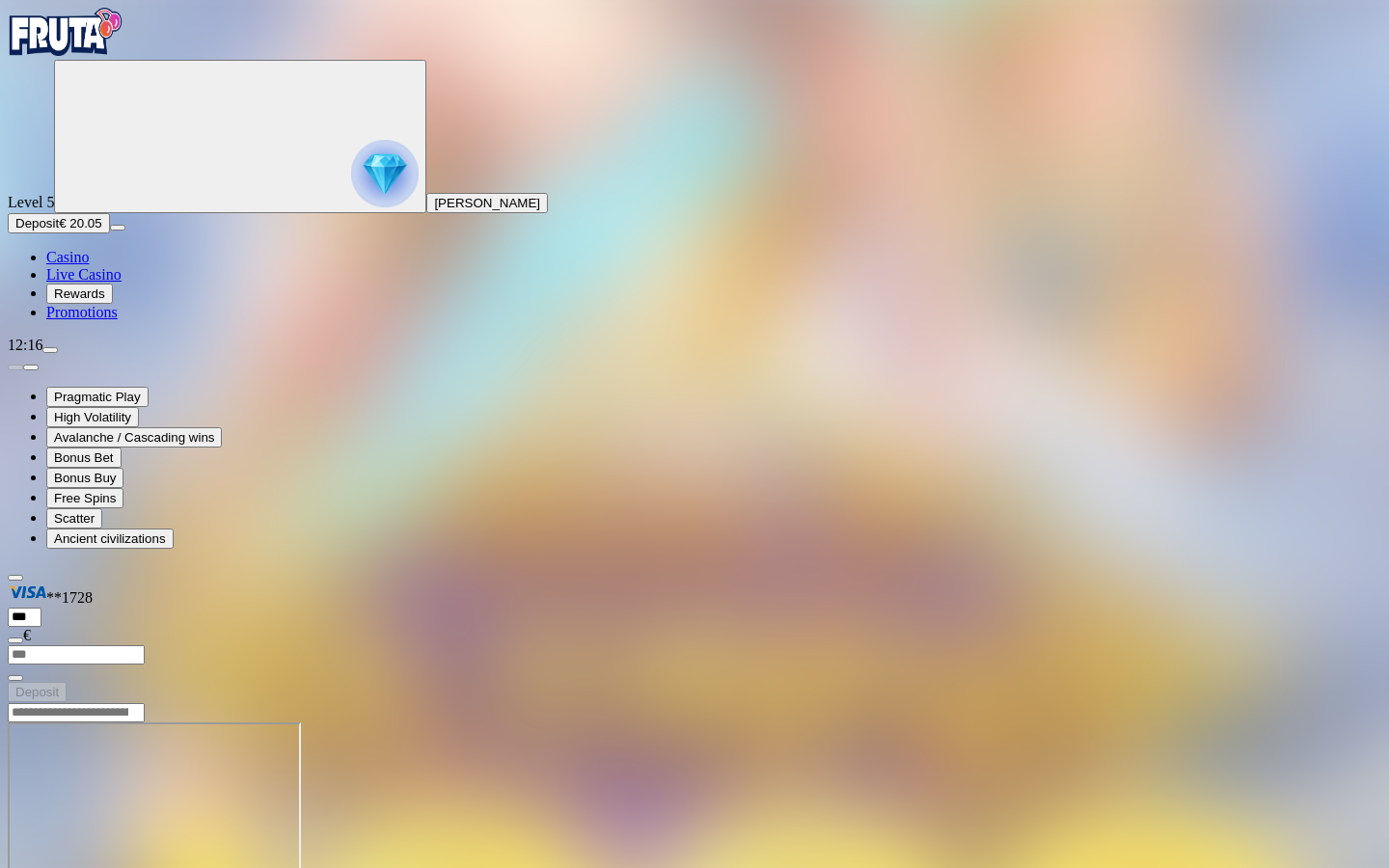 type 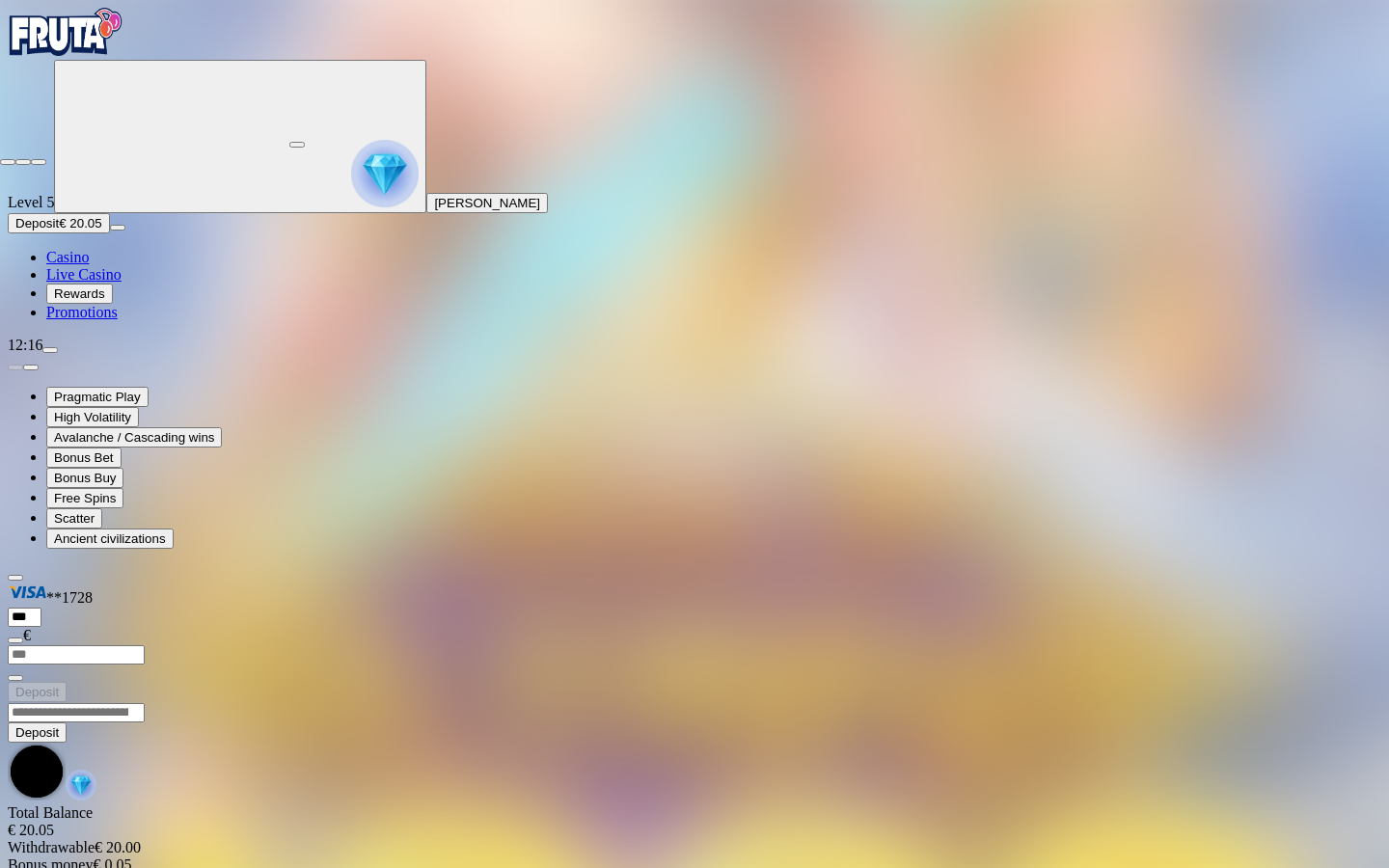 click at bounding box center [39, 162] 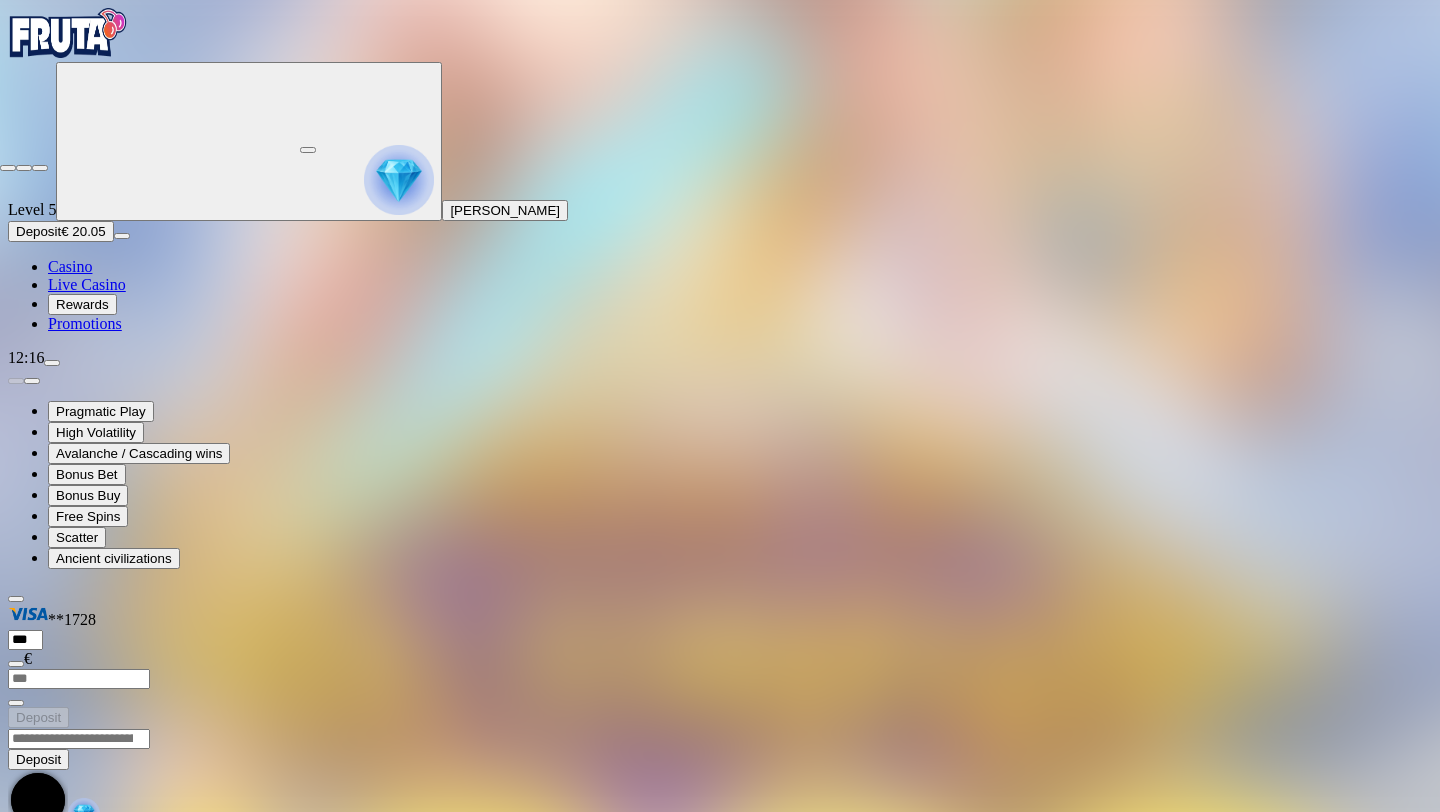 click at bounding box center [40, 168] 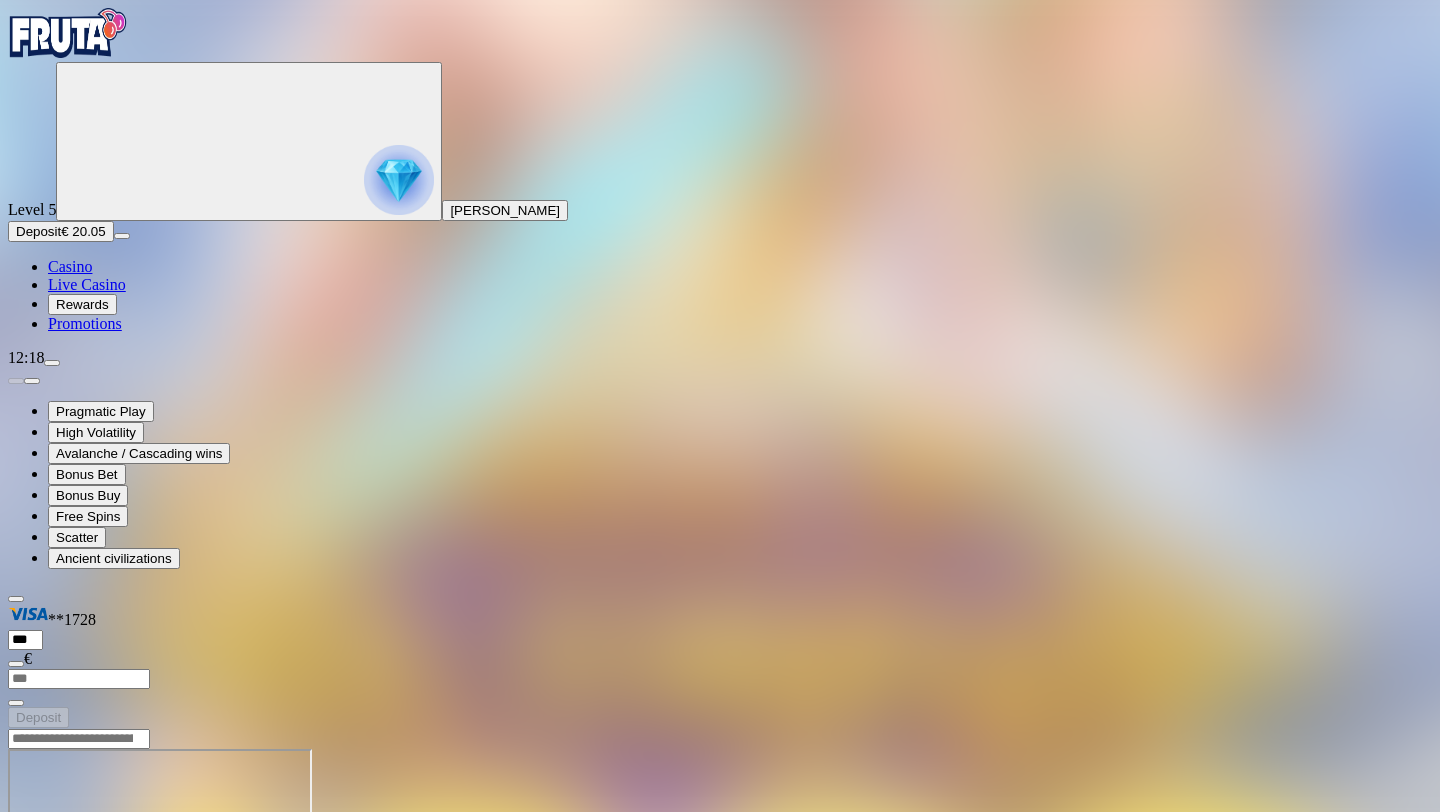 click at bounding box center (79, 739) 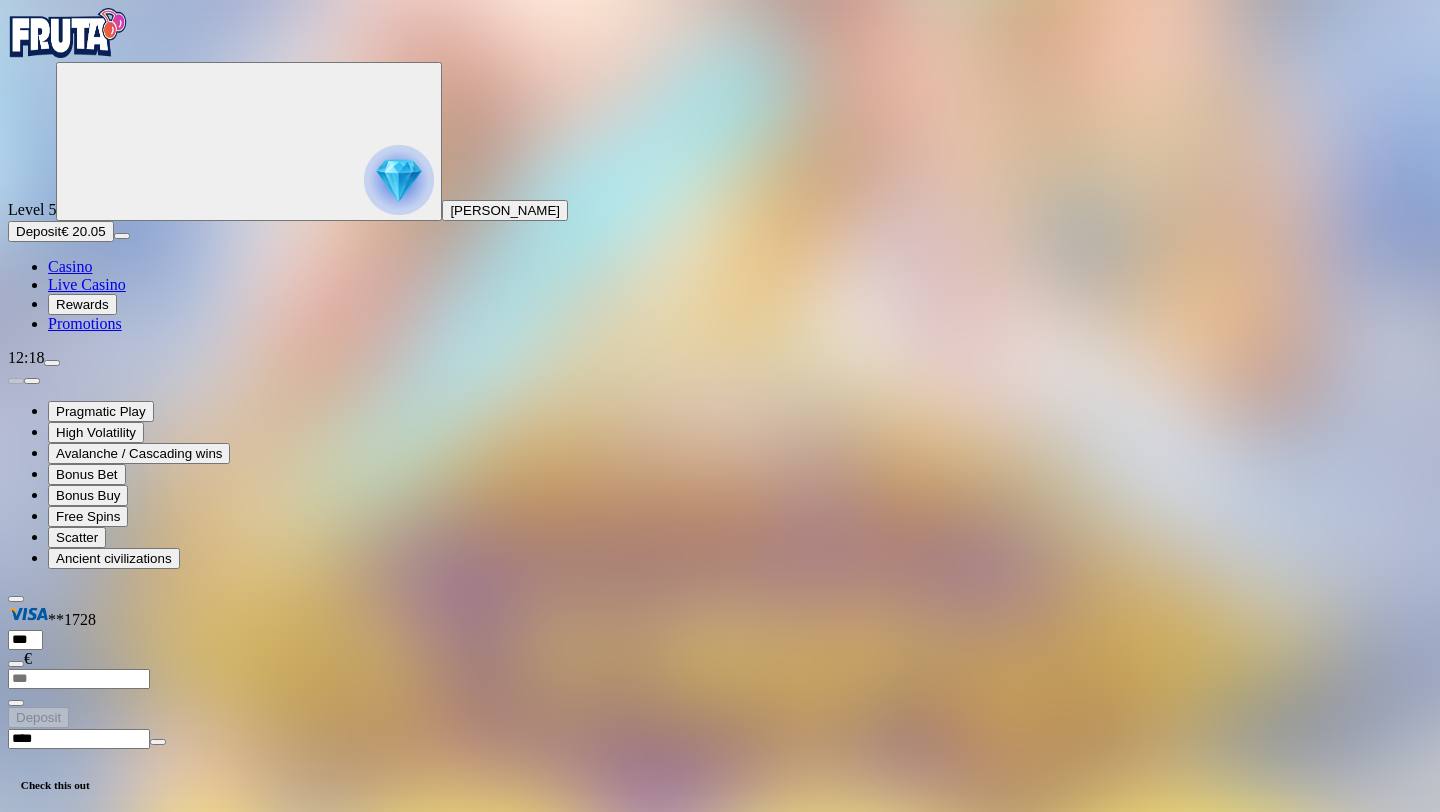type on "****" 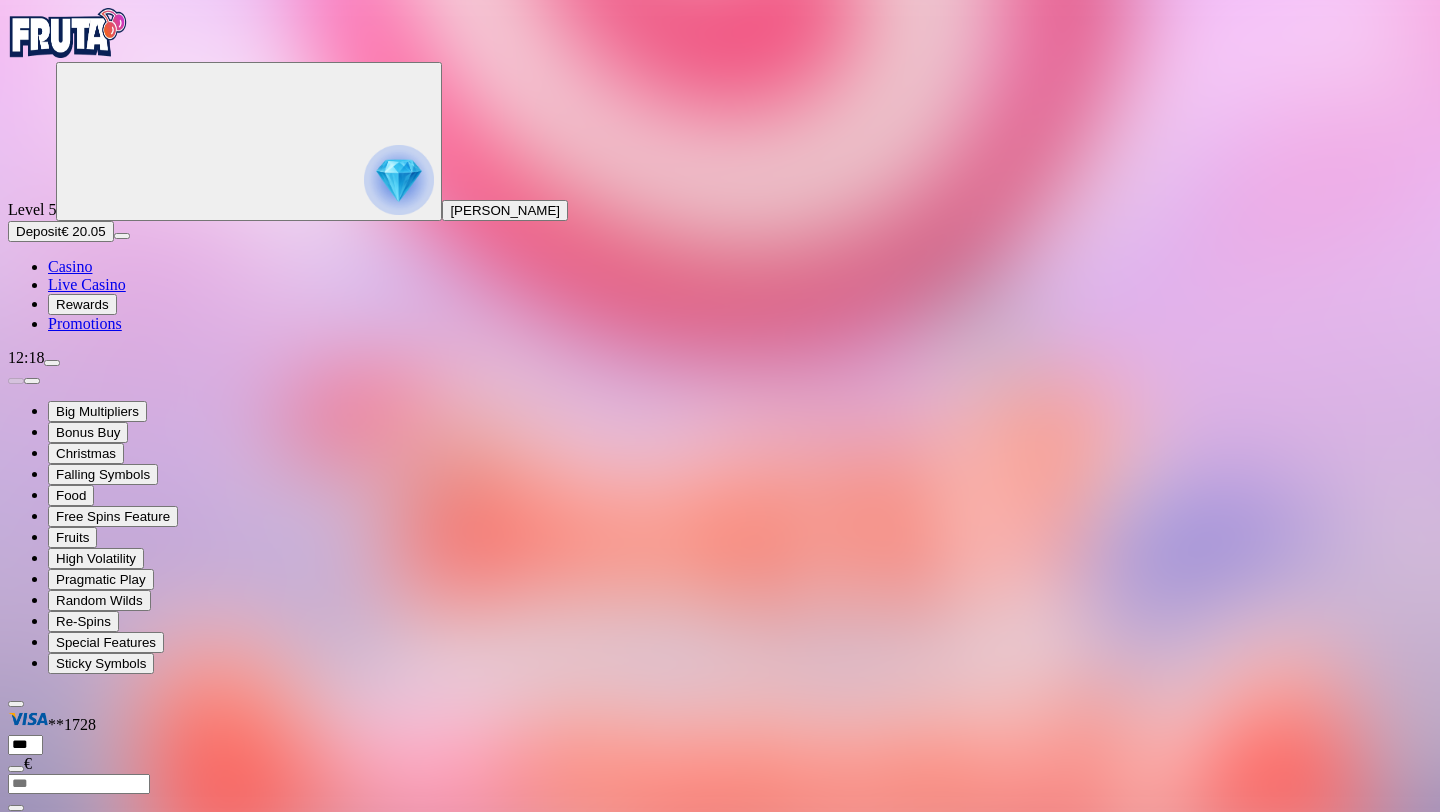 click at bounding box center (48, 1026) 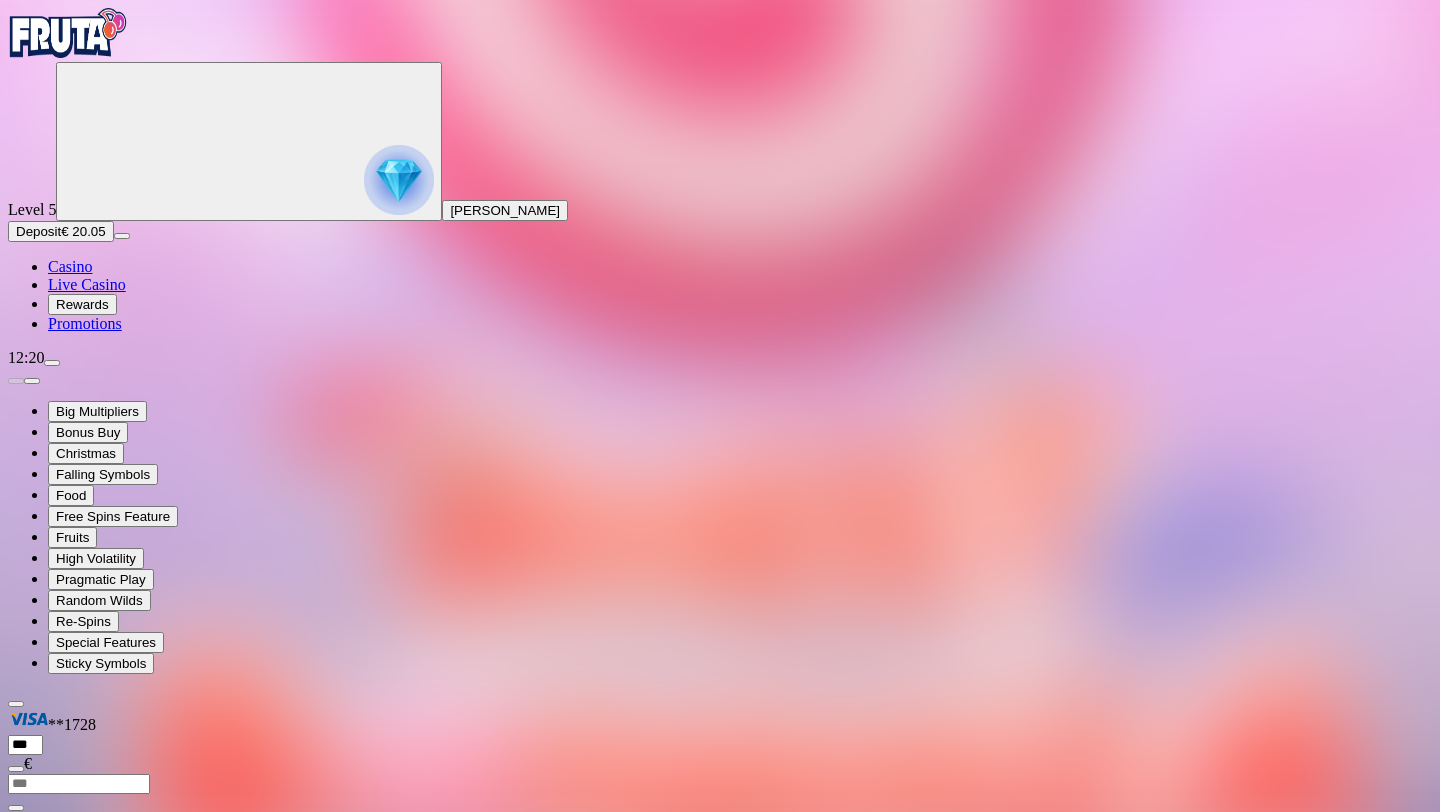 click on "Casino" at bounding box center [70, 266] 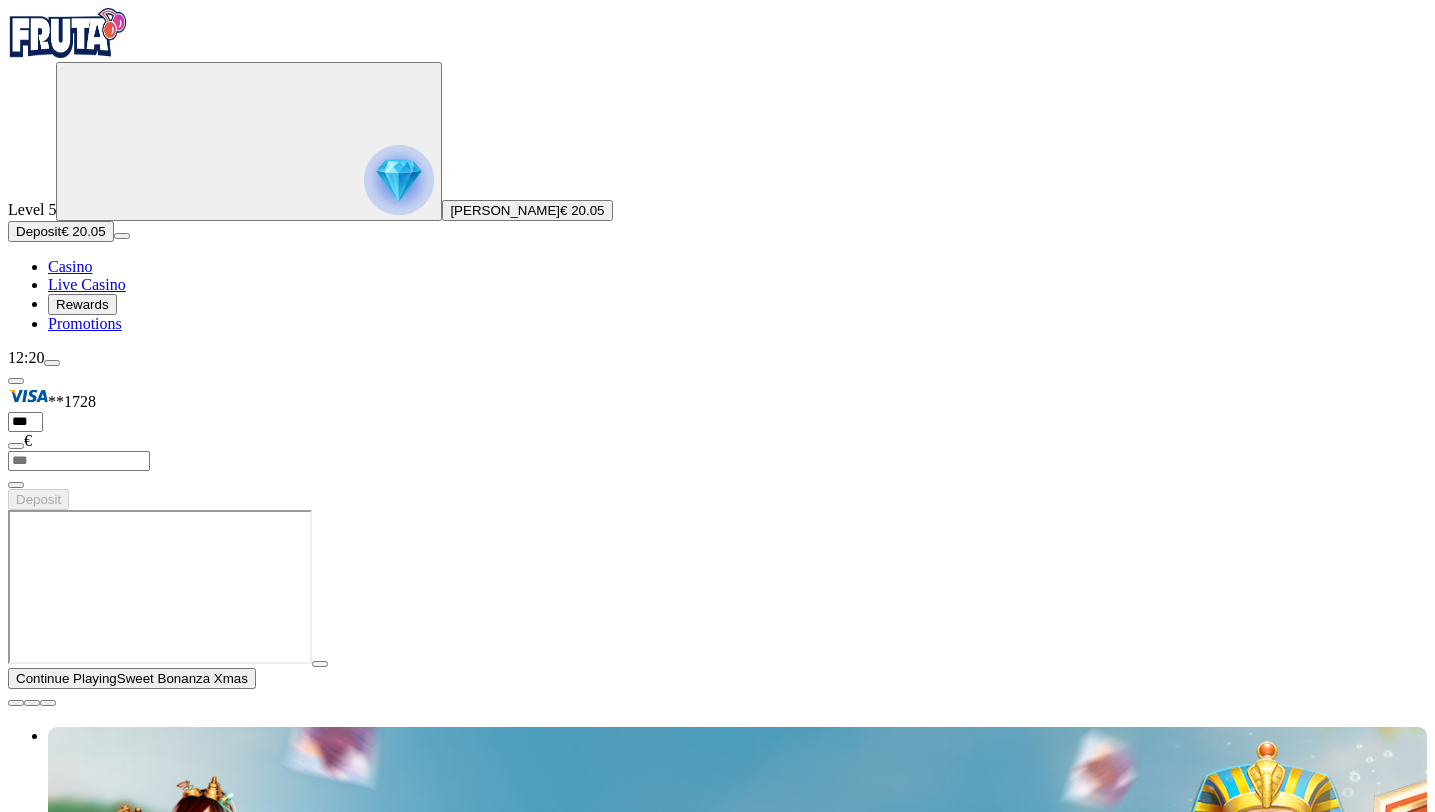 click on "Play Now" at bounding box center [80, 3708] 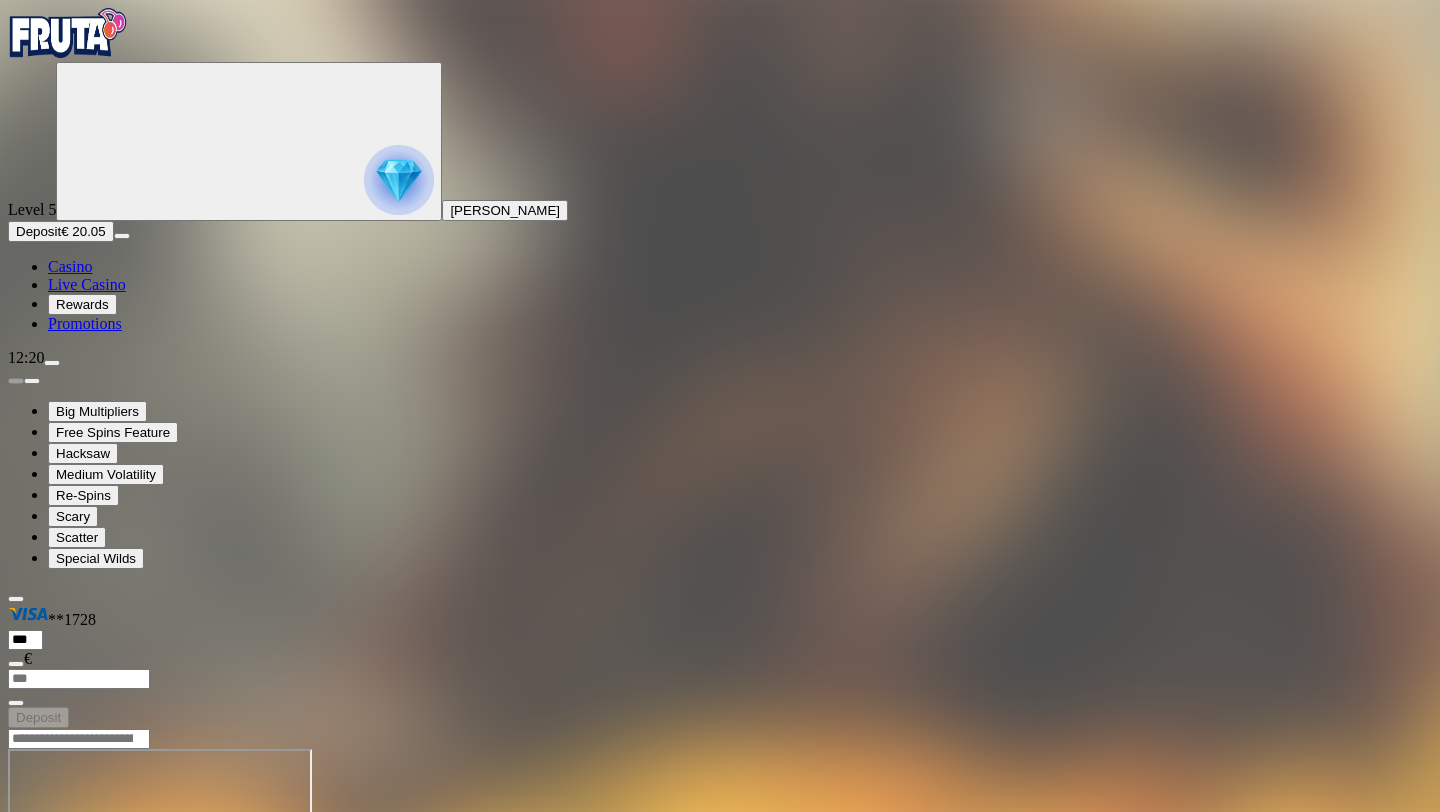 click at bounding box center (399, 180) 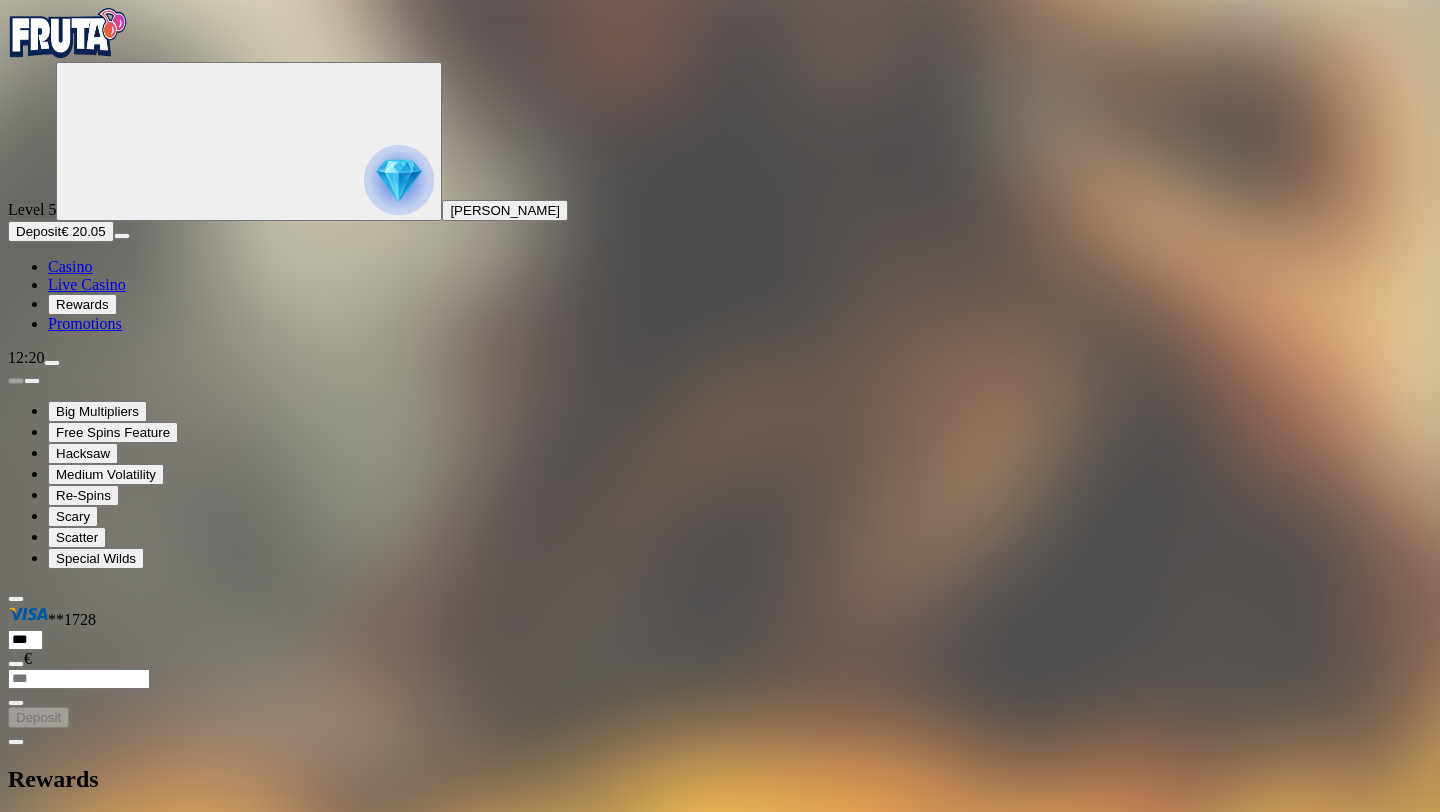 click at bounding box center [16, 742] 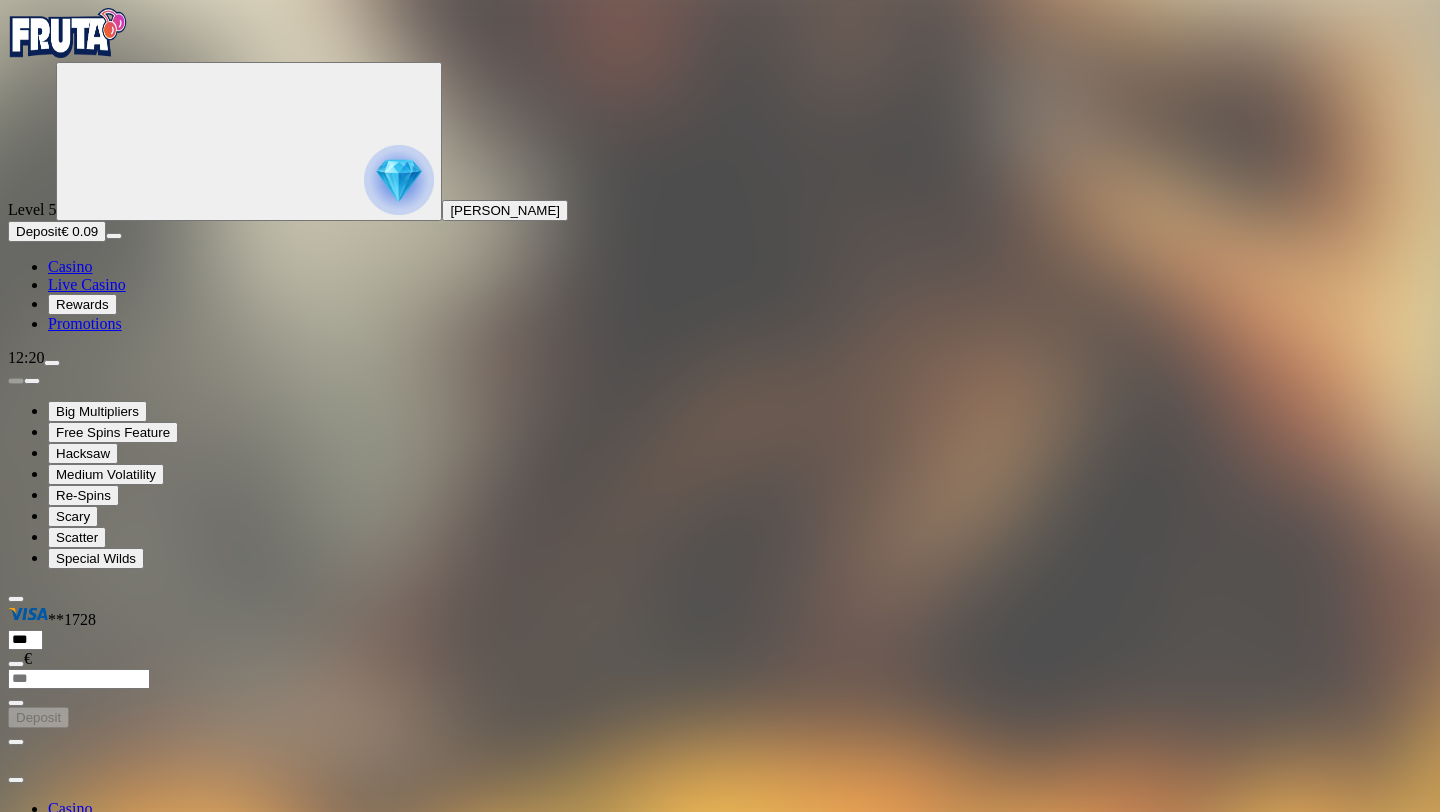 click on "Limits" at bounding box center (73, 1136) 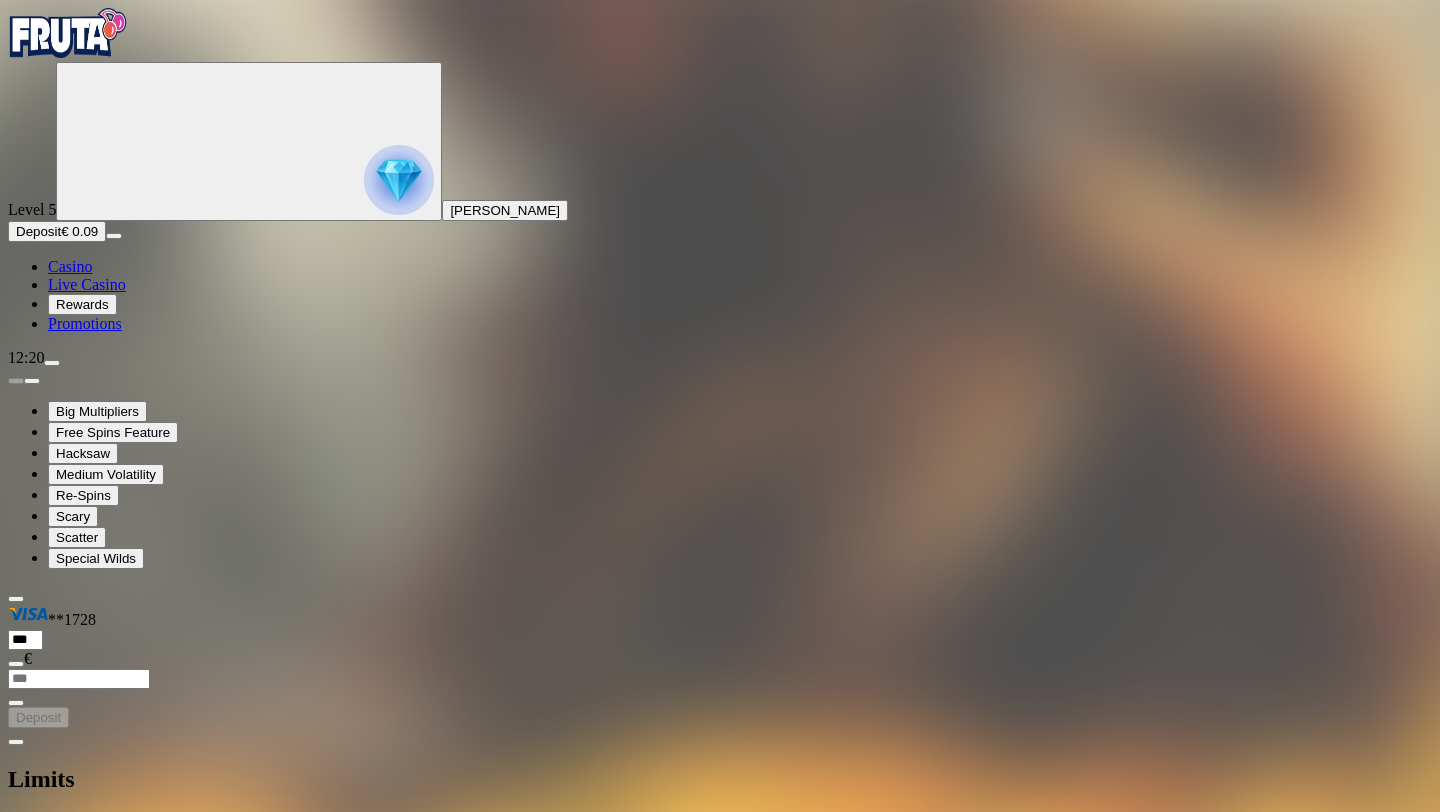 click at bounding box center (16, 742) 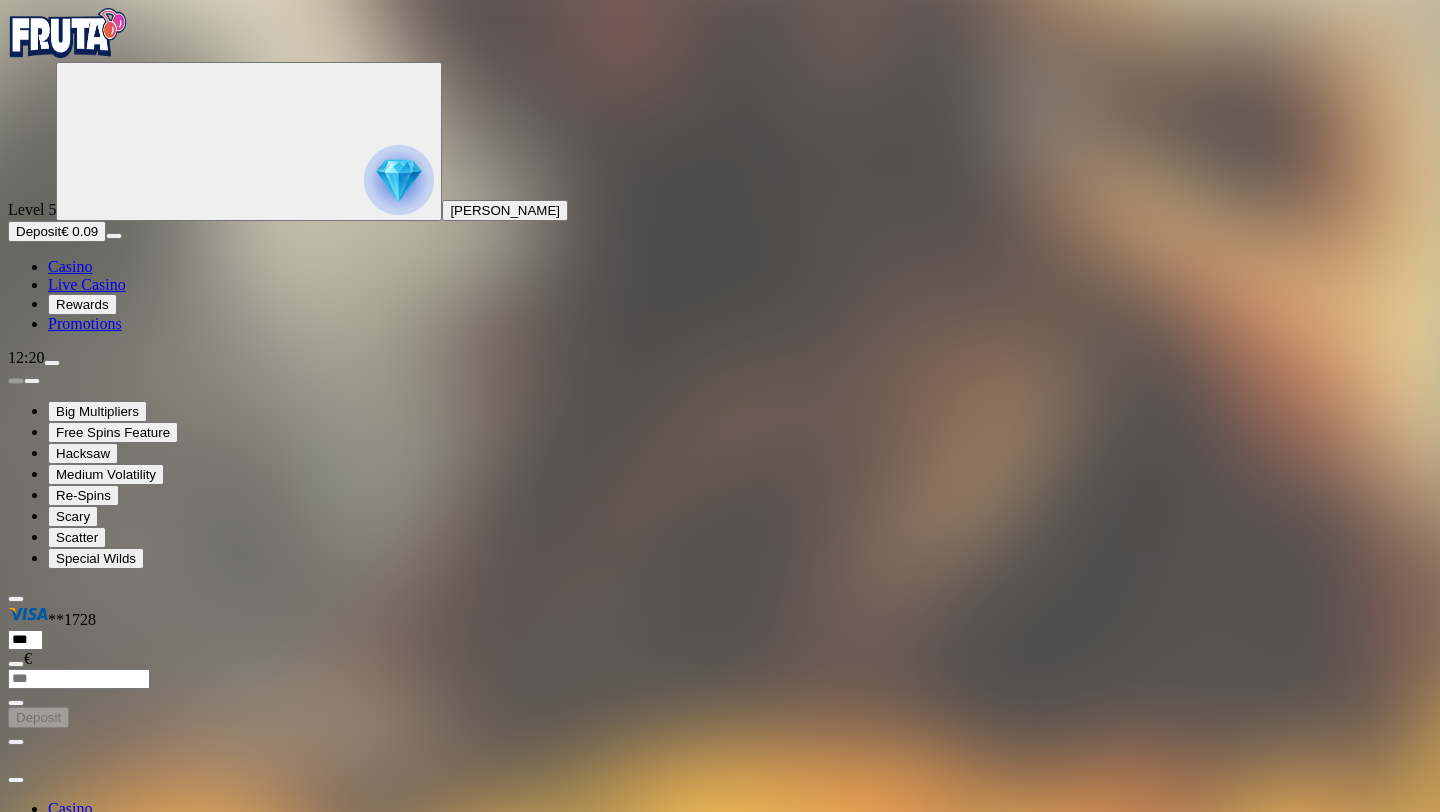 click on "Limits Play Safe" at bounding box center [102, 1136] 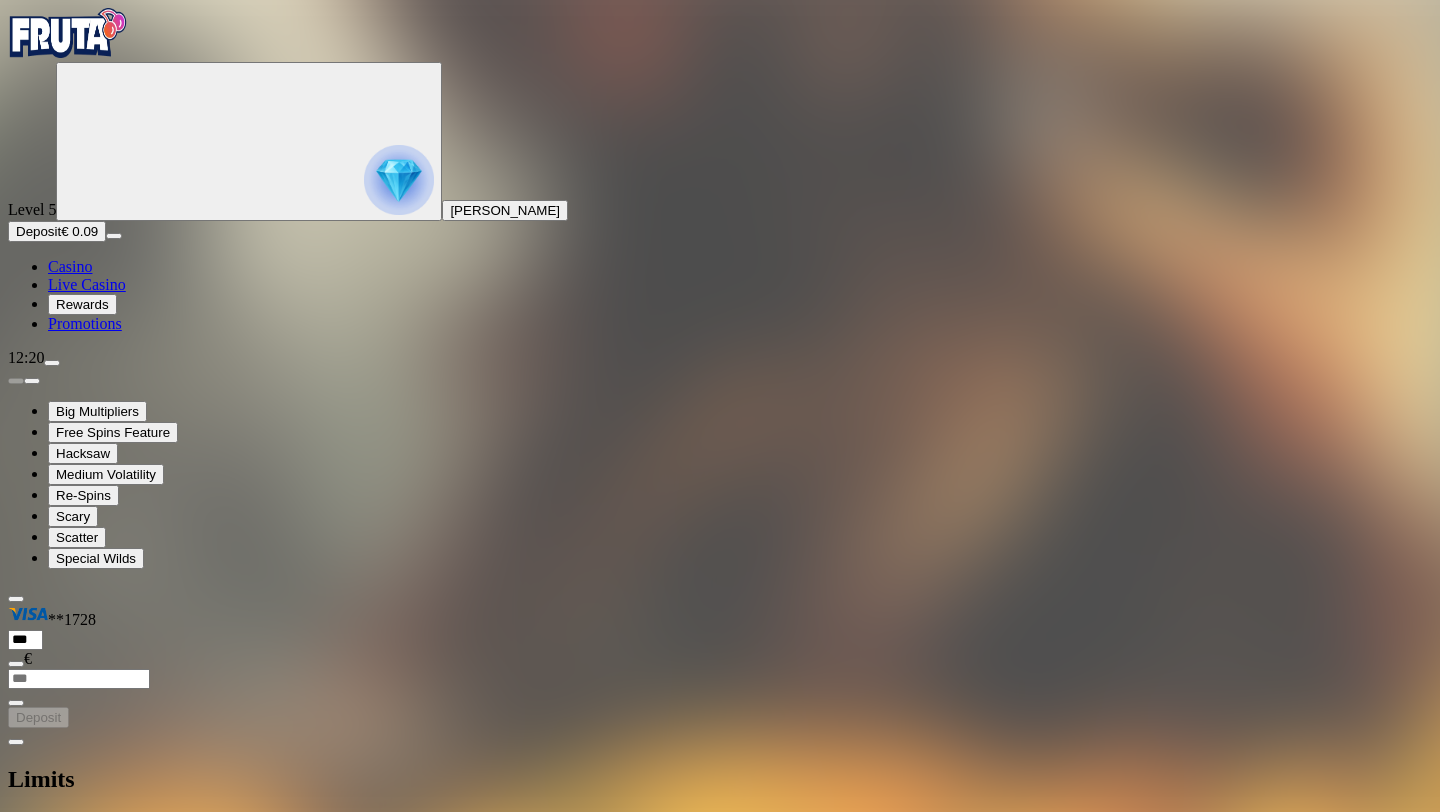click on "Net Deposit Limit" at bounding box center (66, 961) 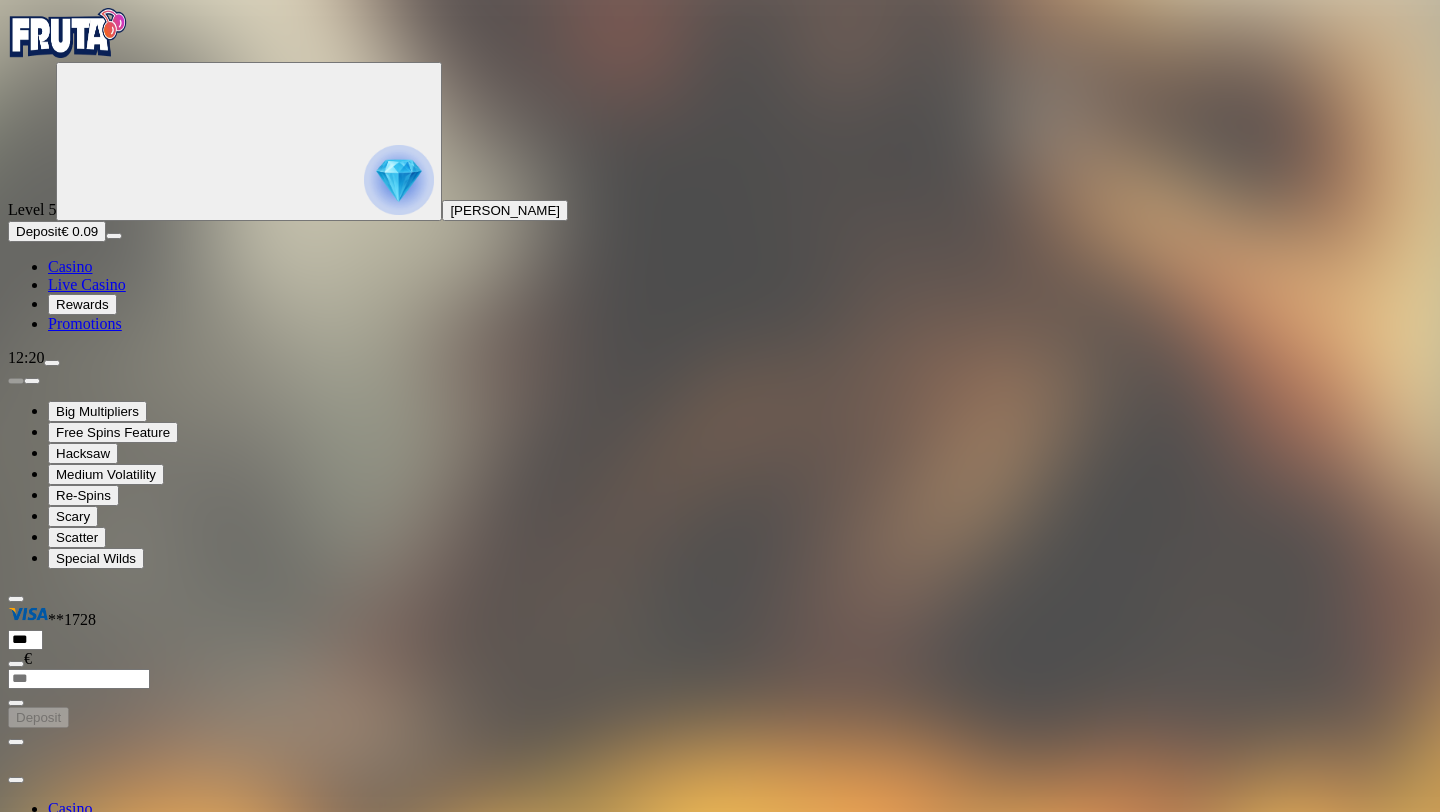 click on "Time Out" at bounding box center [83, 1157] 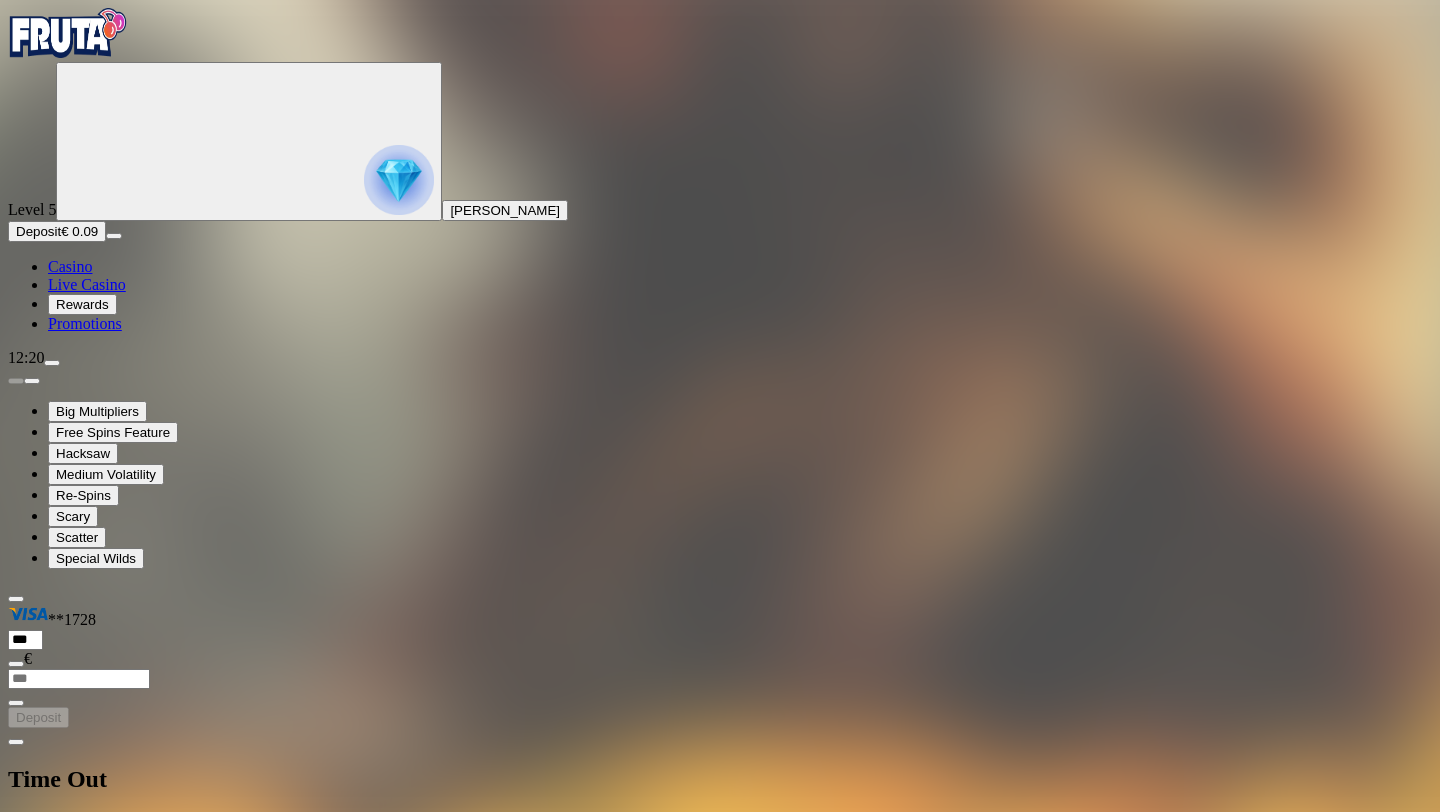 click on "7 Days" at bounding box center (245, 1079) 